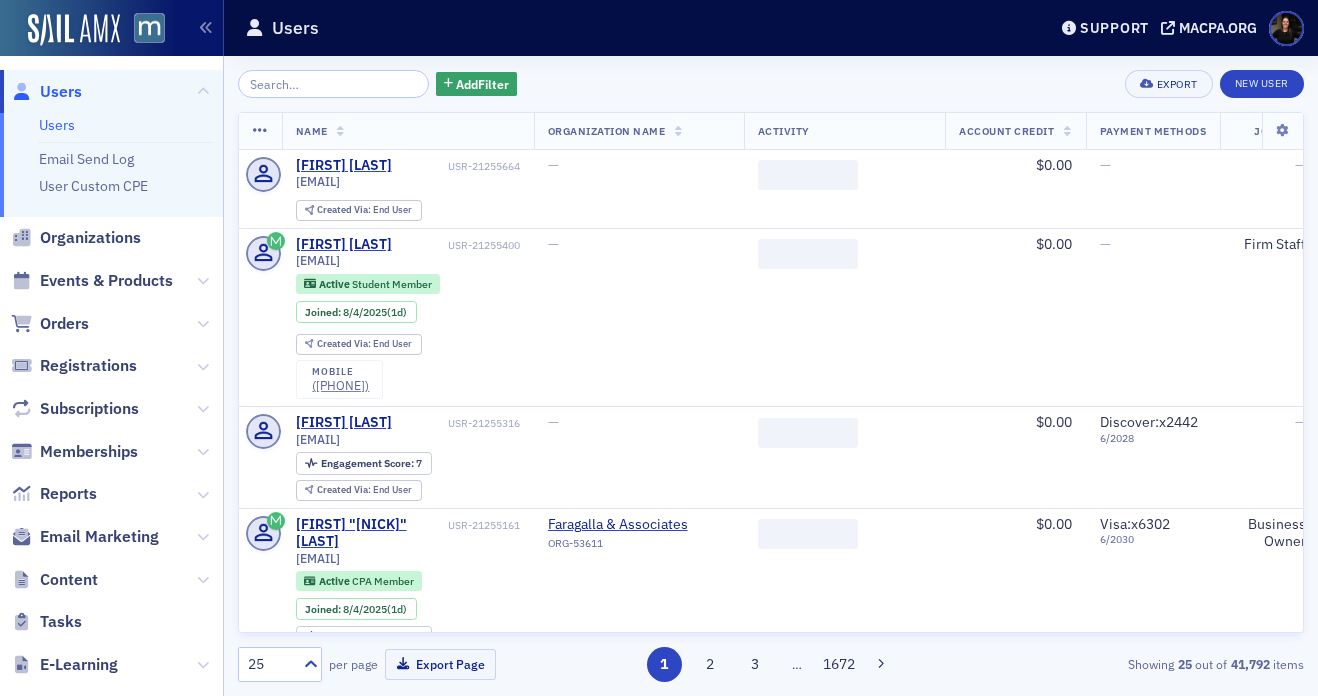 scroll, scrollTop: 0, scrollLeft: 0, axis: both 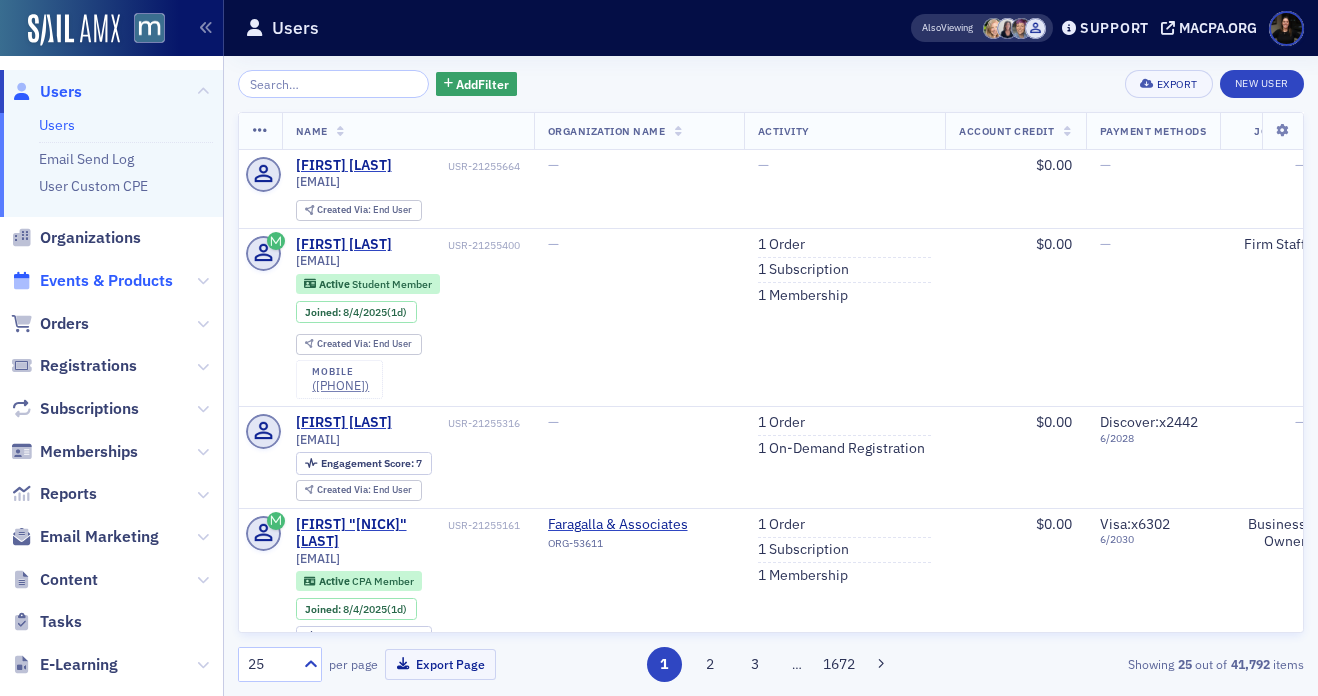 click on "Events & Products" 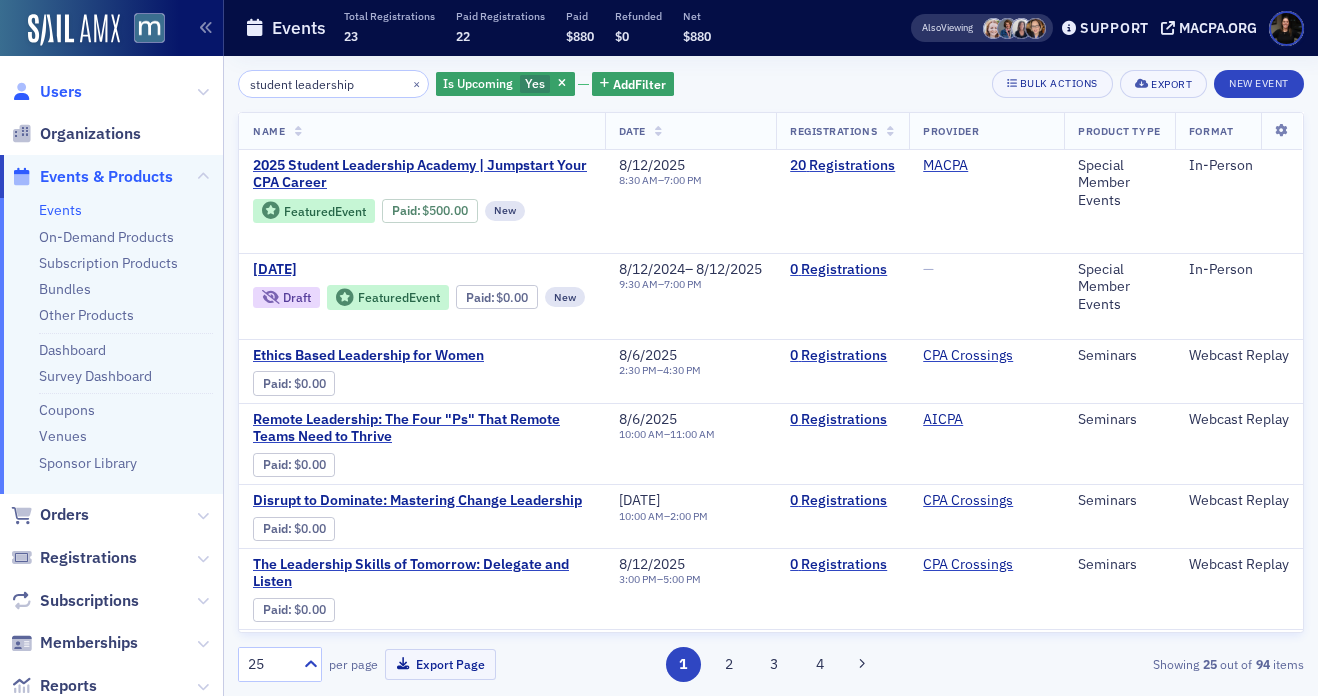 type on "student leadership" 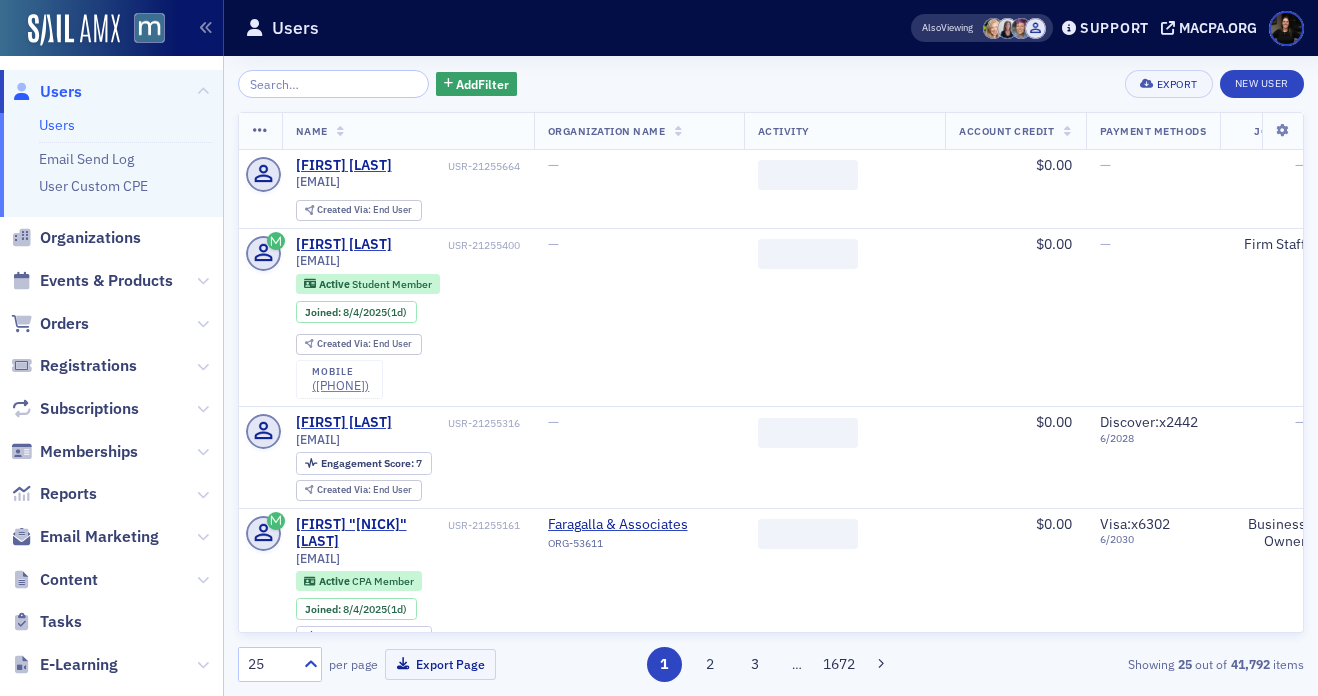click on "Events & Products" 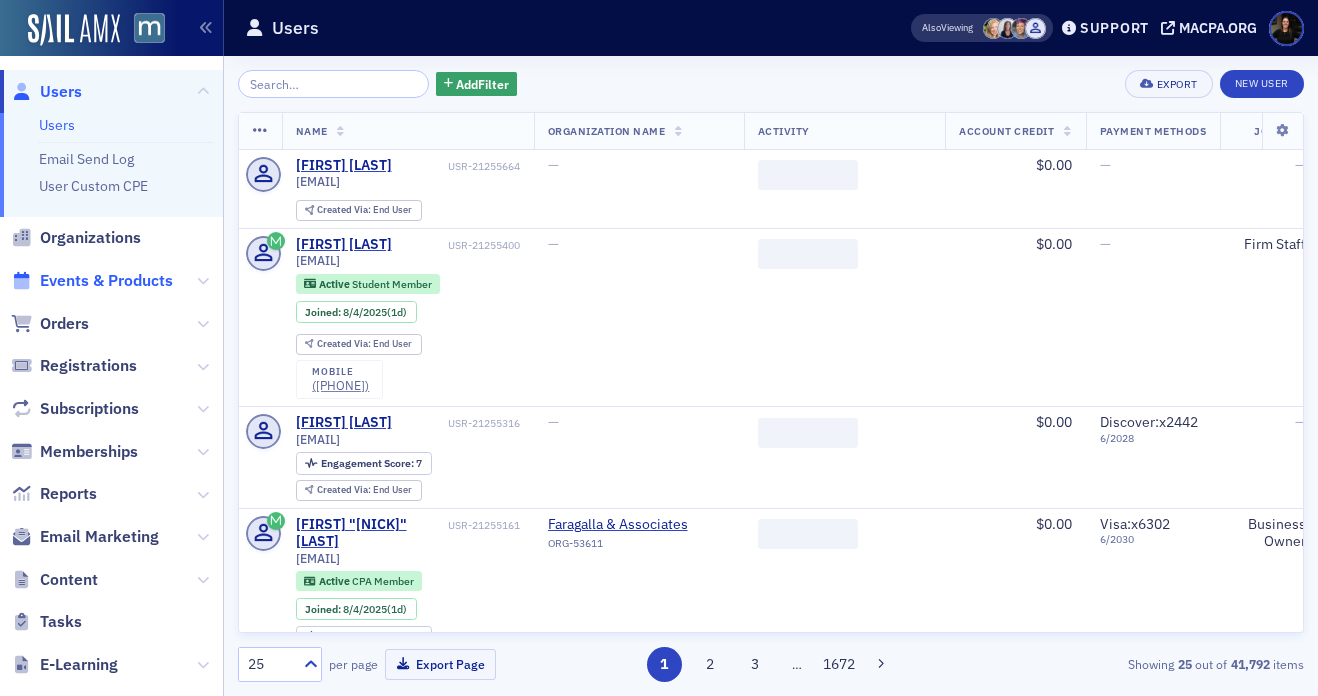 click on "Events & Products" 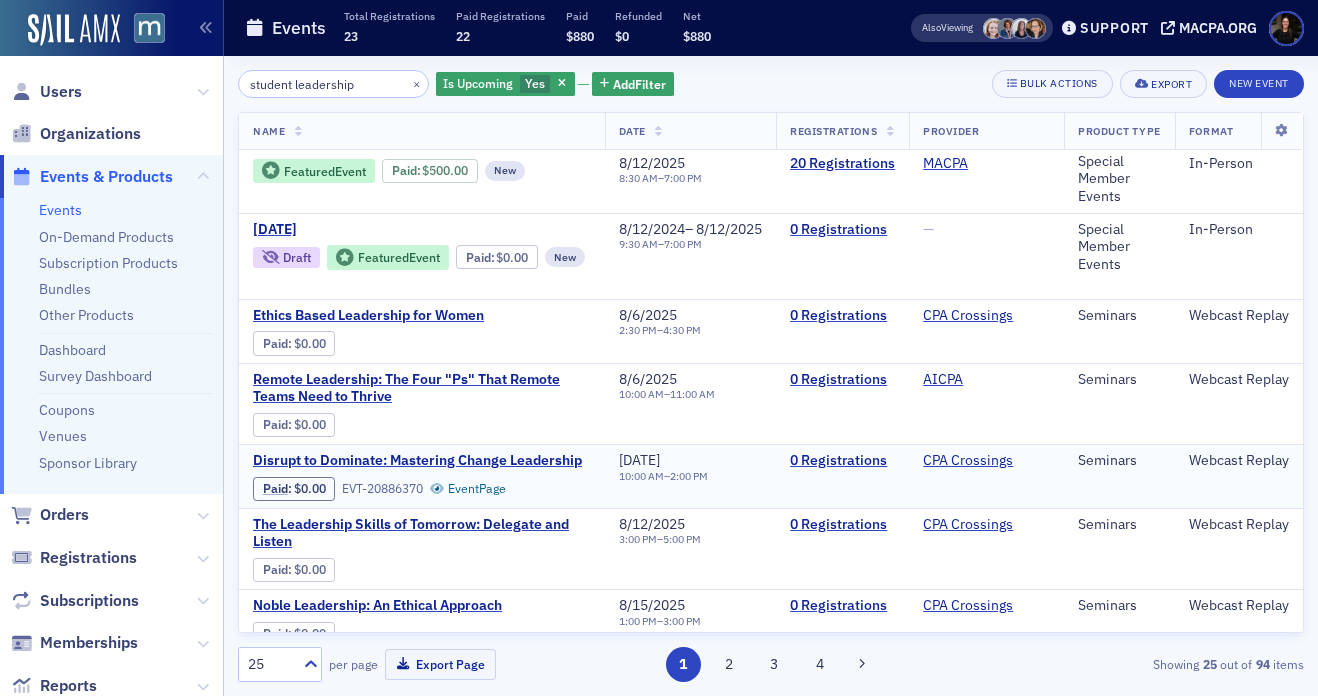 scroll, scrollTop: 45, scrollLeft: 0, axis: vertical 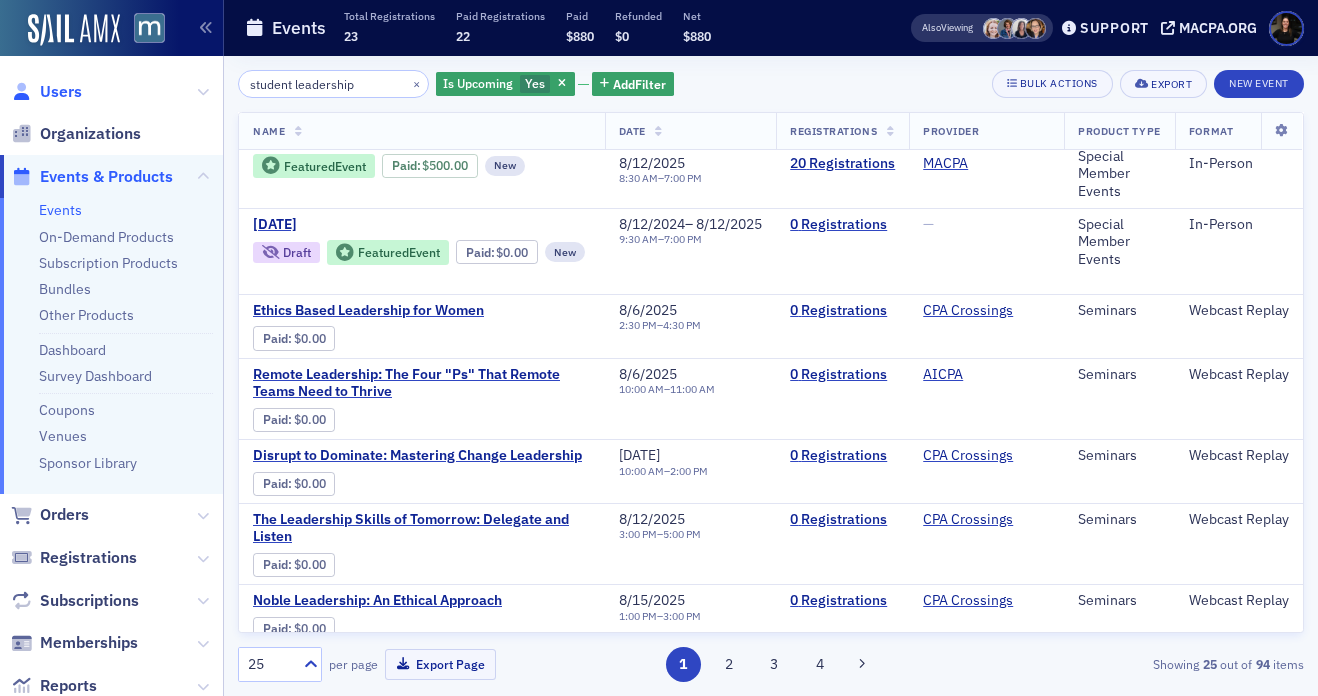 click on "Users" 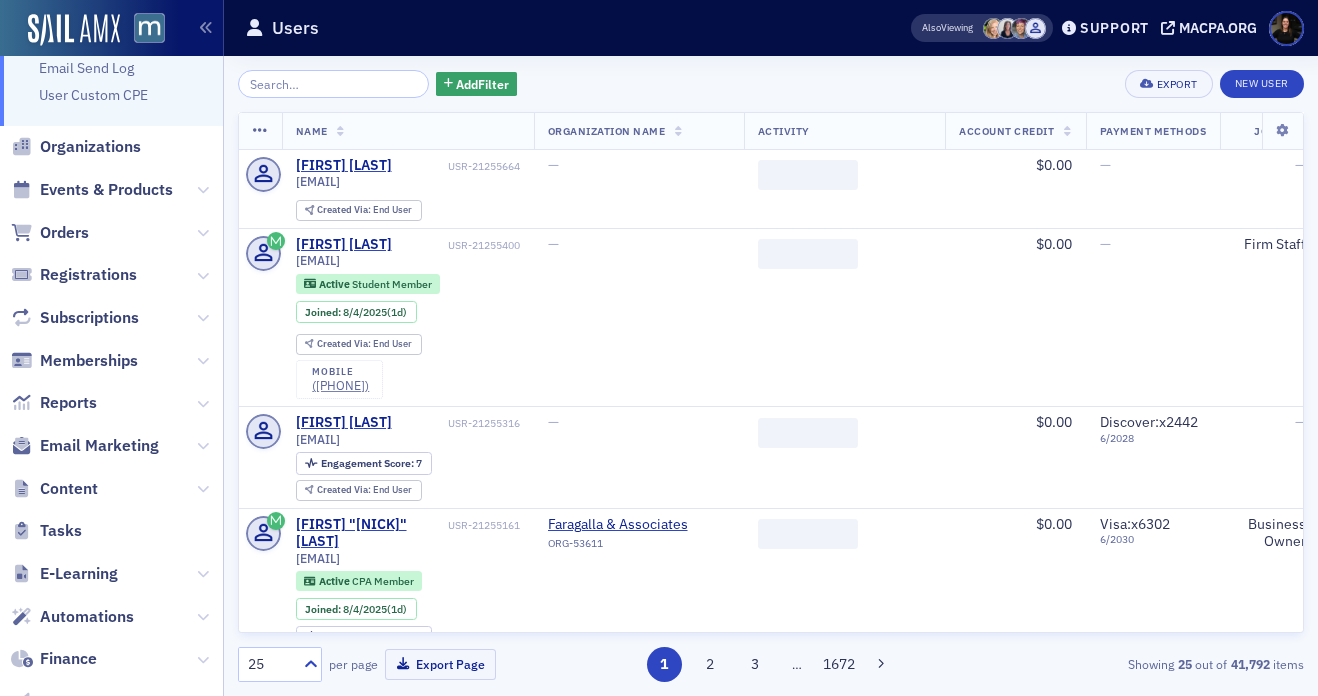 scroll, scrollTop: 92, scrollLeft: 0, axis: vertical 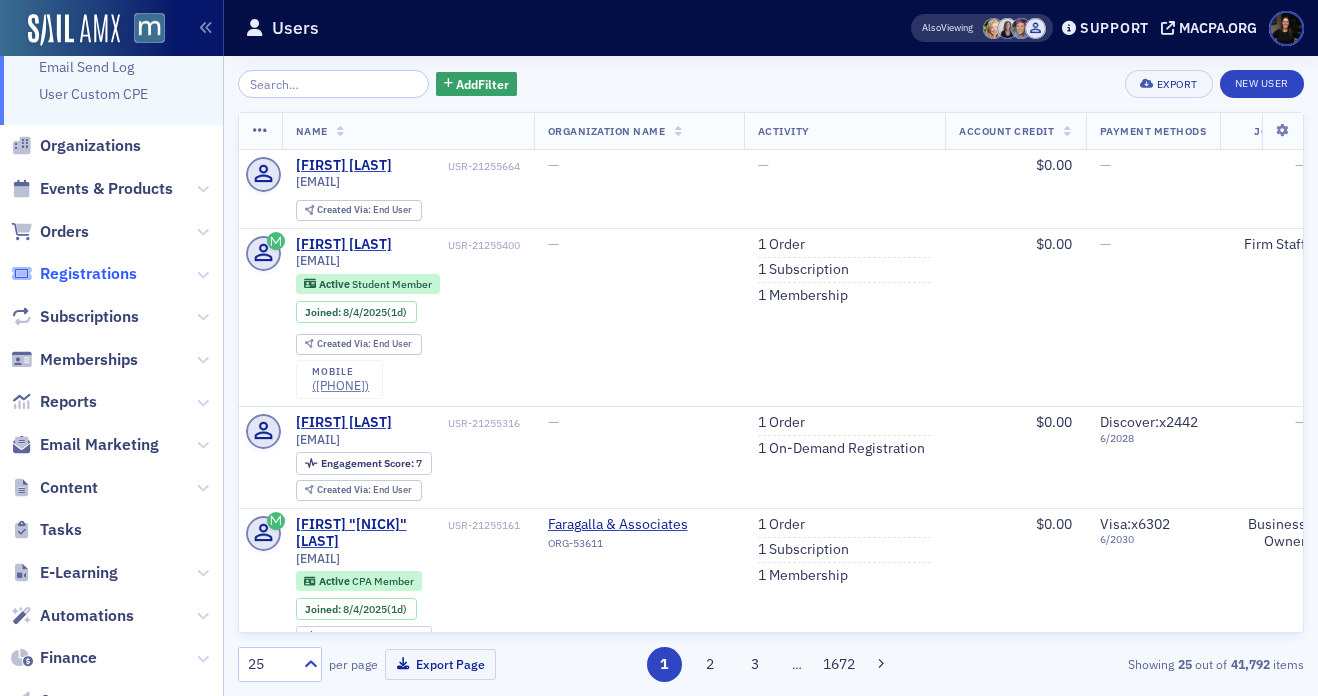 click on "Registrations" 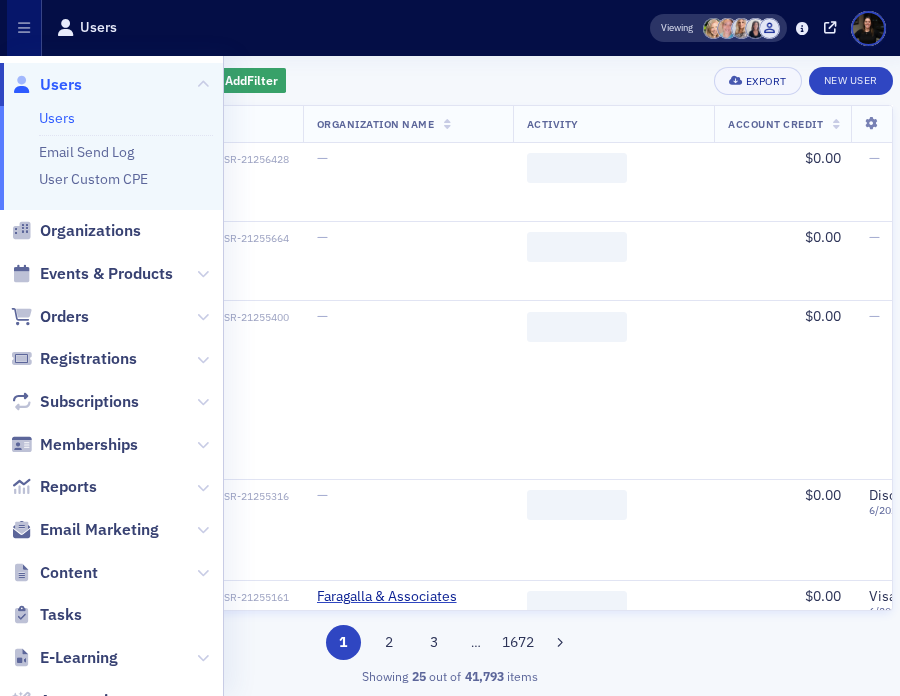 scroll, scrollTop: 0, scrollLeft: 0, axis: both 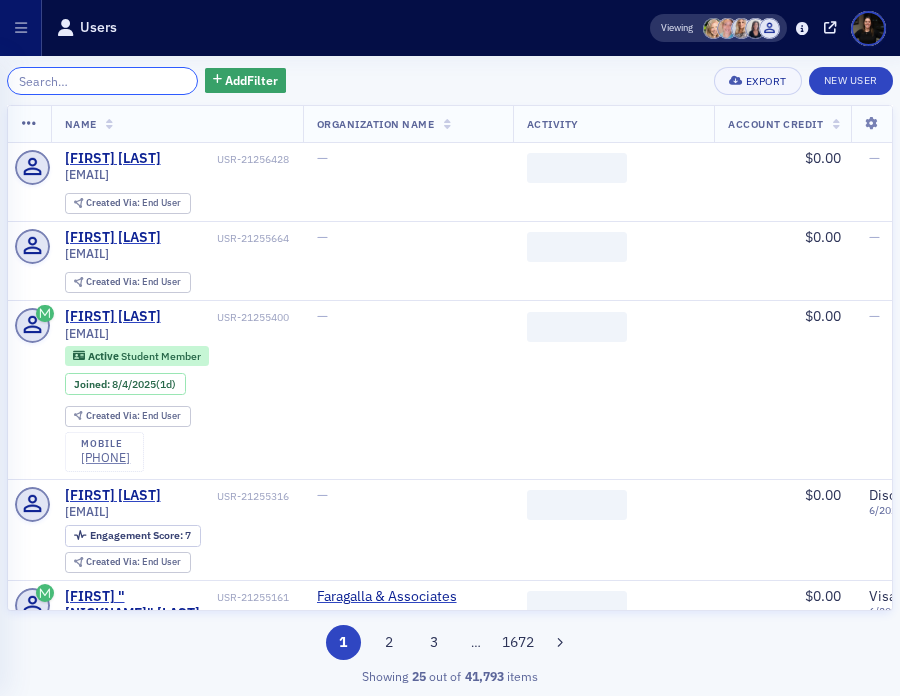 click 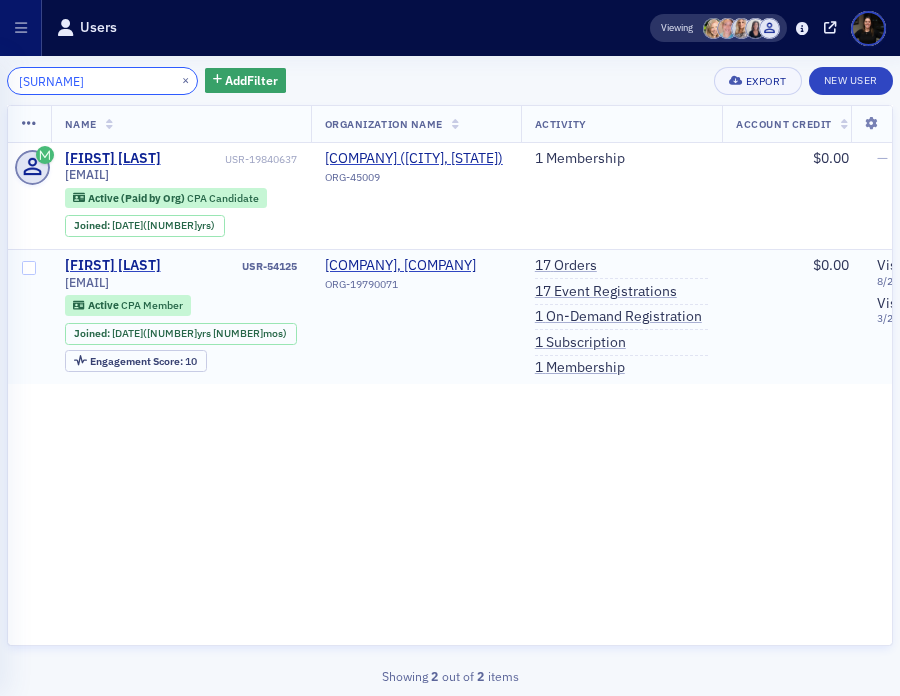 type on "coggins" 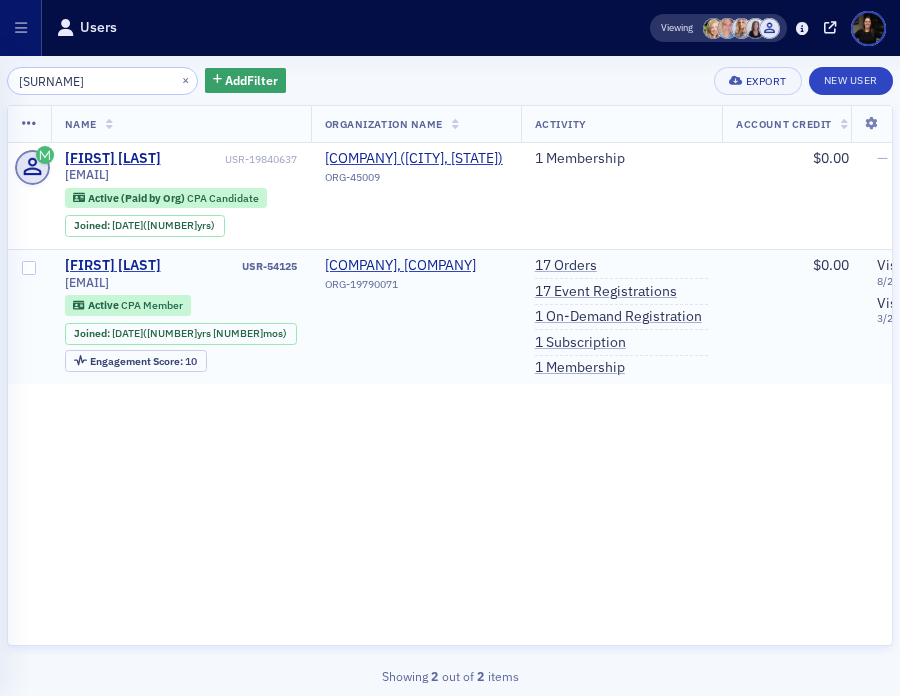 drag, startPoint x: 206, startPoint y: 282, endPoint x: 56, endPoint y: 284, distance: 150.01334 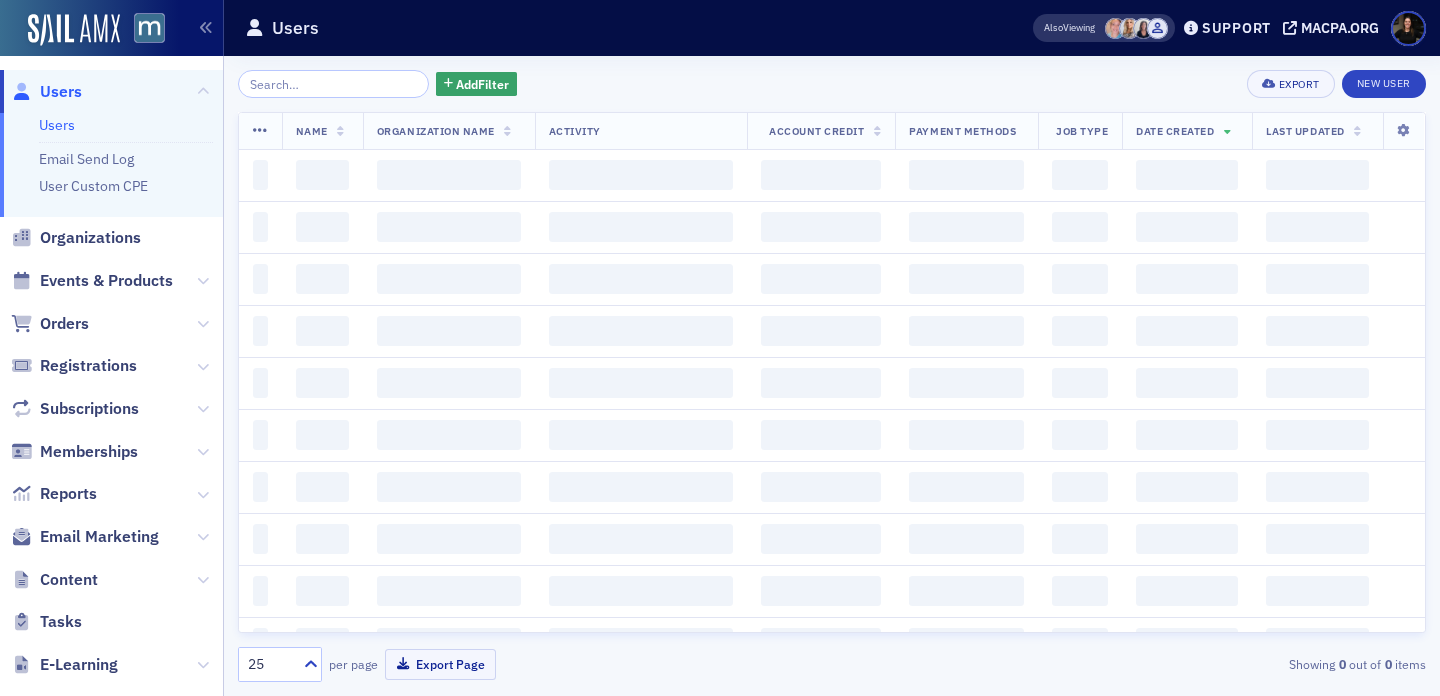 scroll, scrollTop: 0, scrollLeft: 0, axis: both 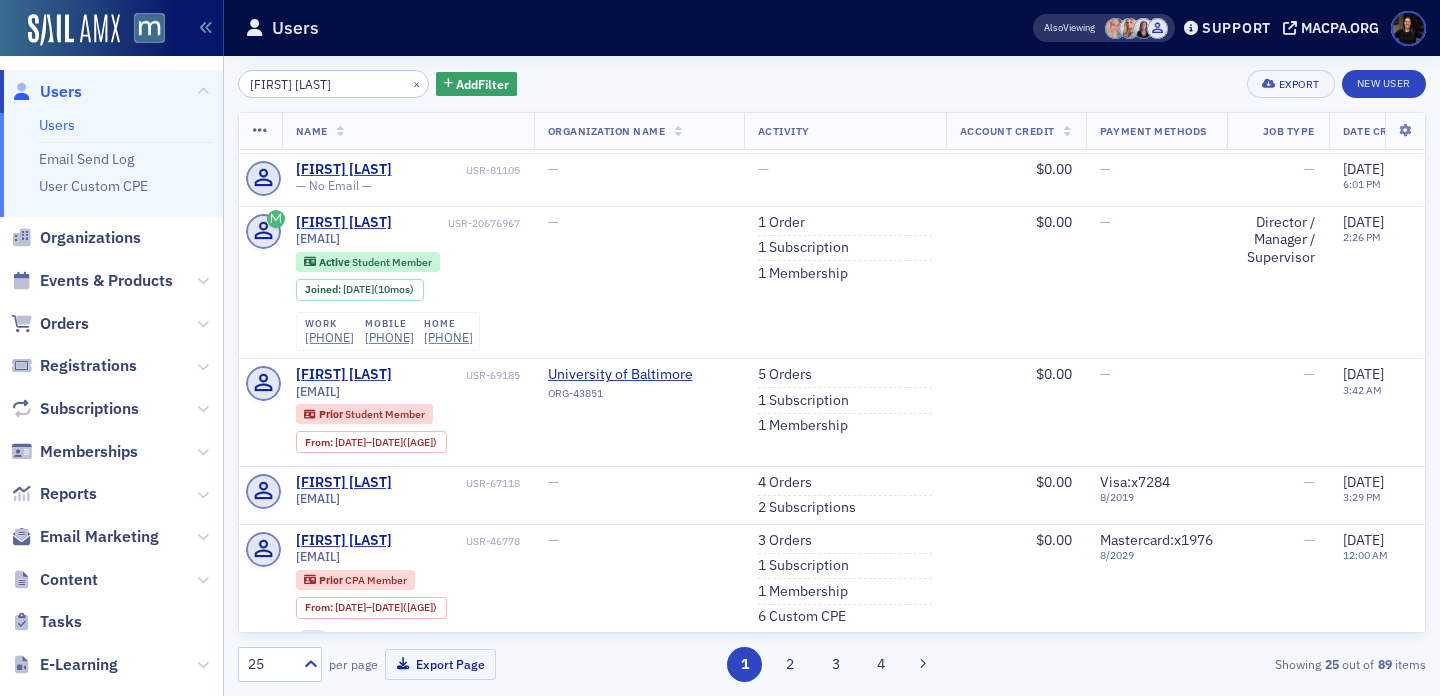 type on "[FIRST] [LAST]" 